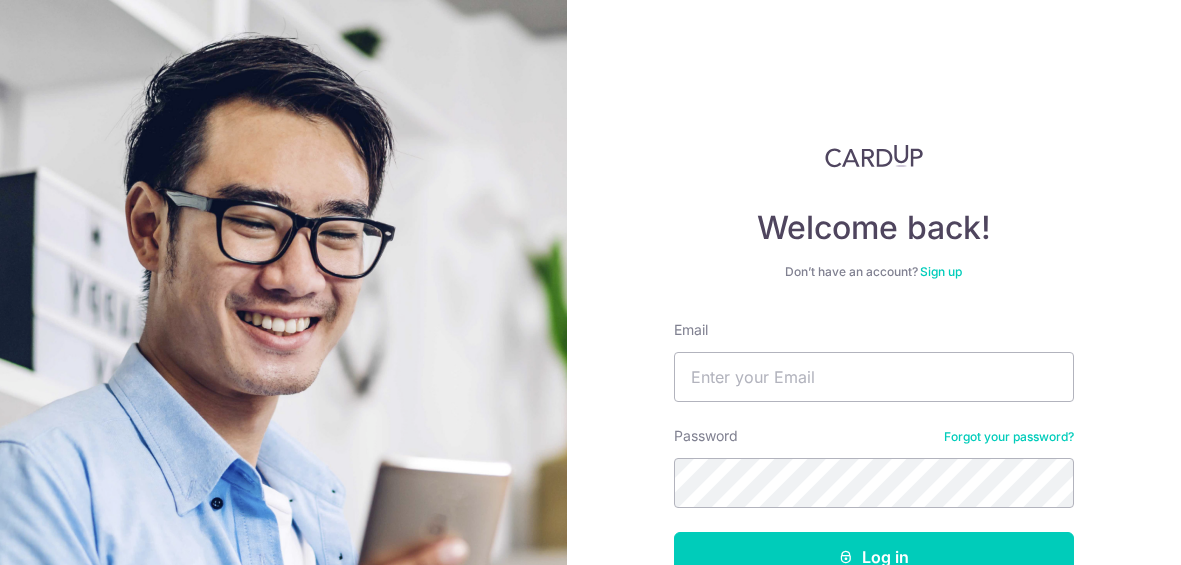 scroll, scrollTop: 0, scrollLeft: 0, axis: both 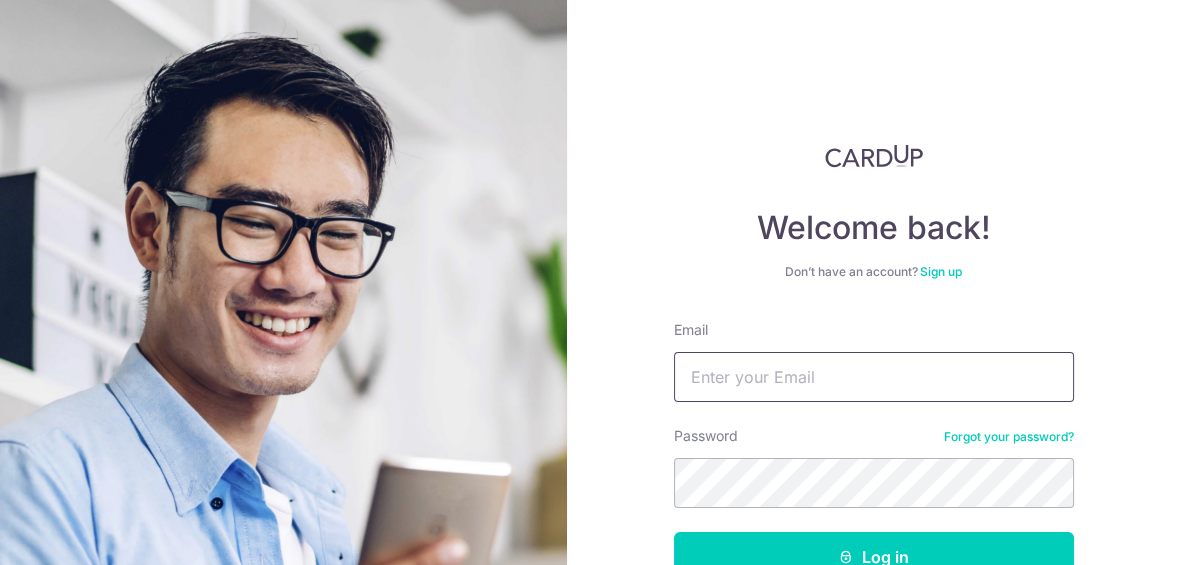 type on "javern@populuslaw.com.sg" 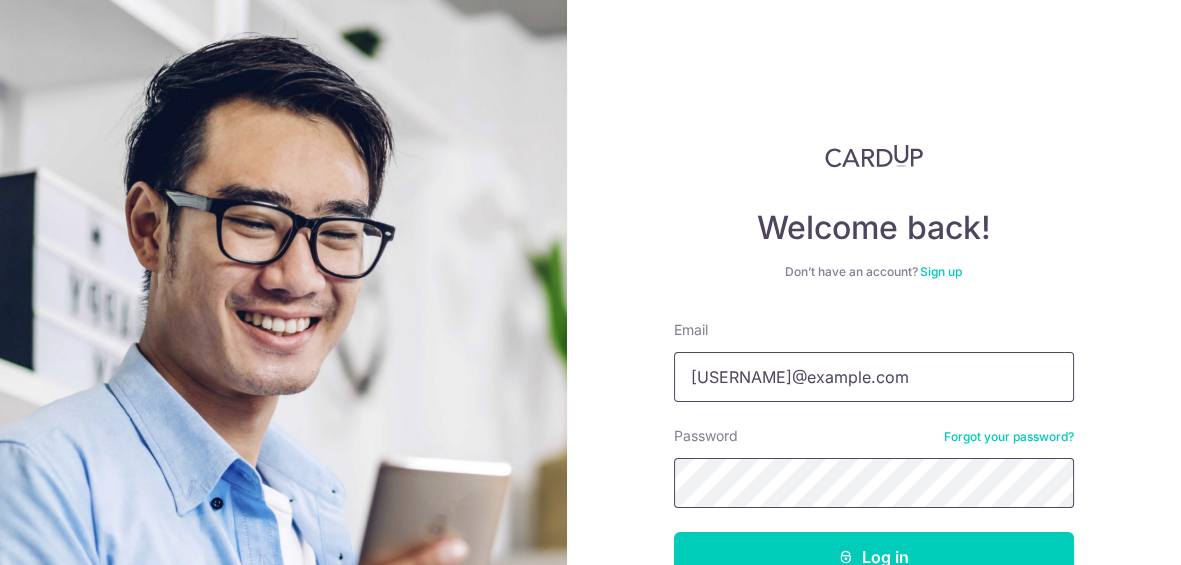 click on "Log in" at bounding box center [874, 557] 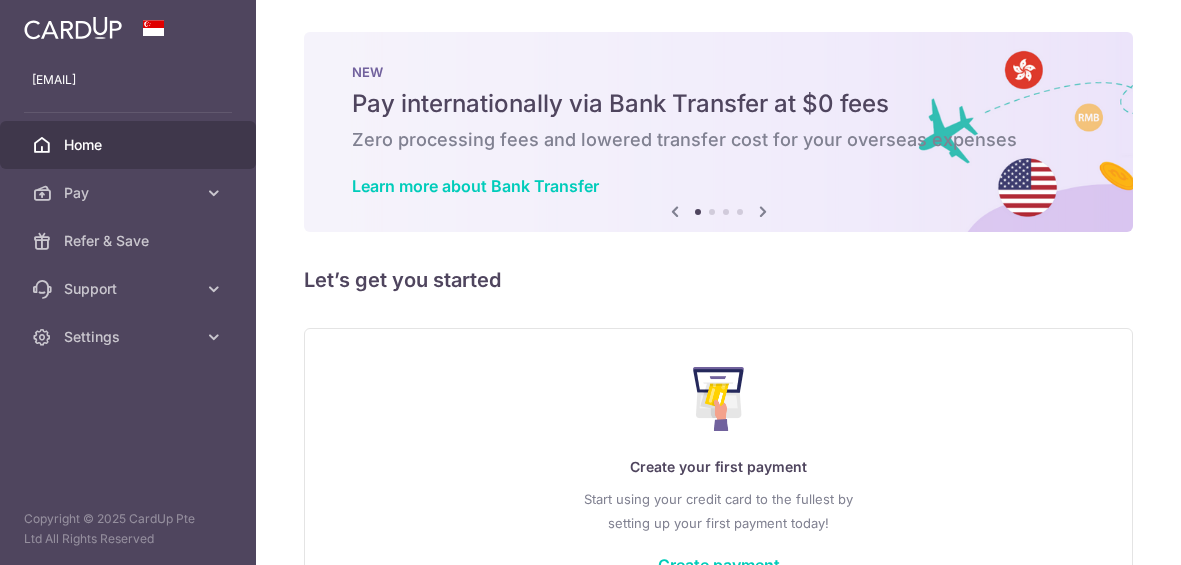 scroll, scrollTop: 0, scrollLeft: 0, axis: both 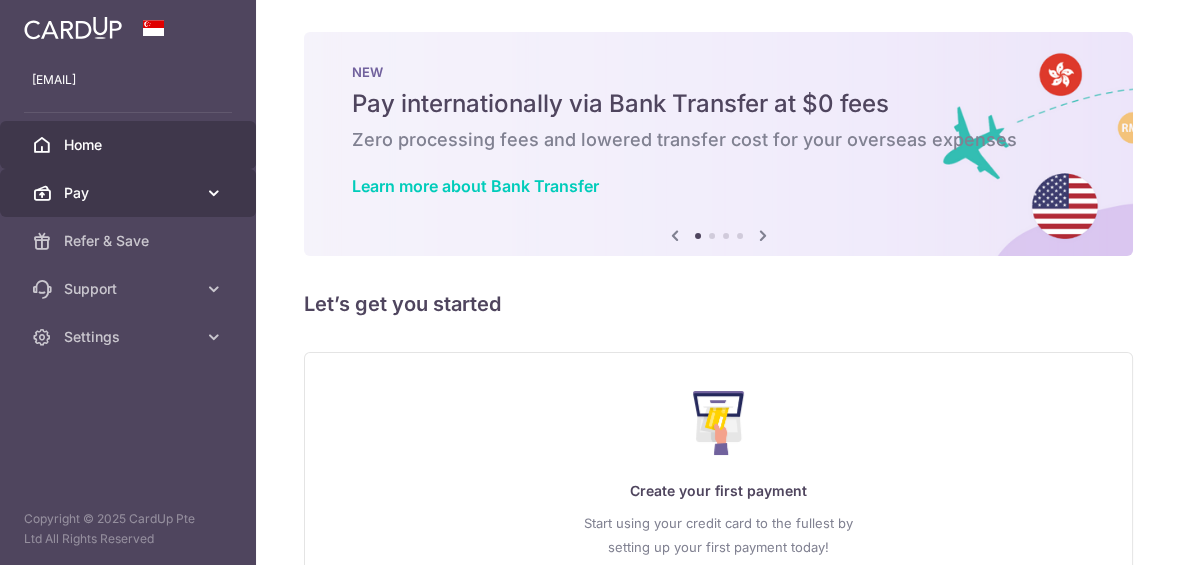 click at bounding box center [214, 193] 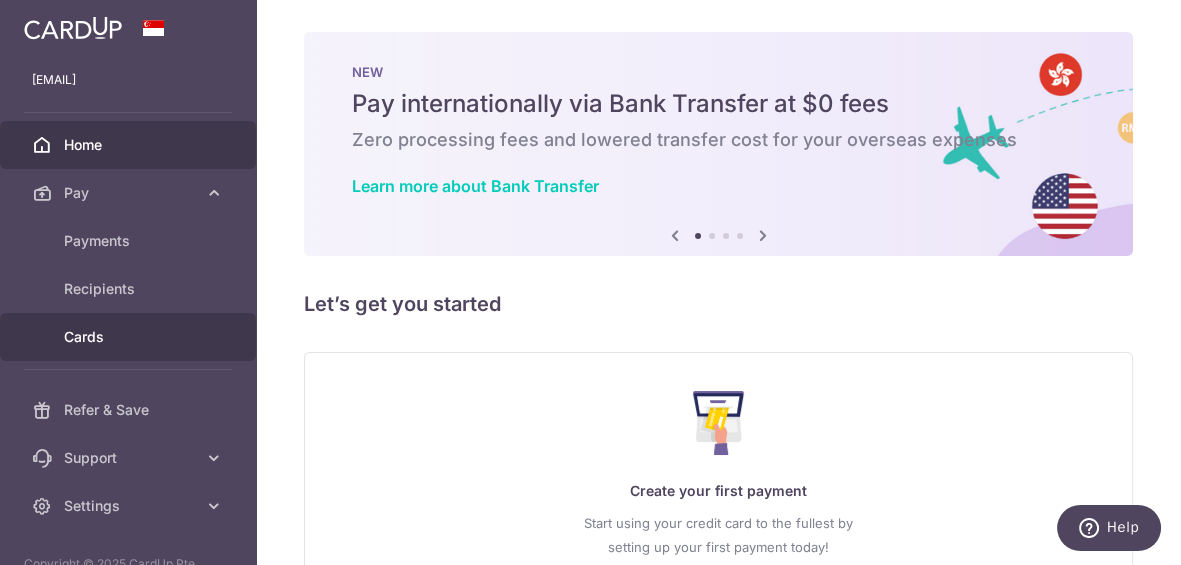 click on "Cards" at bounding box center [130, 337] 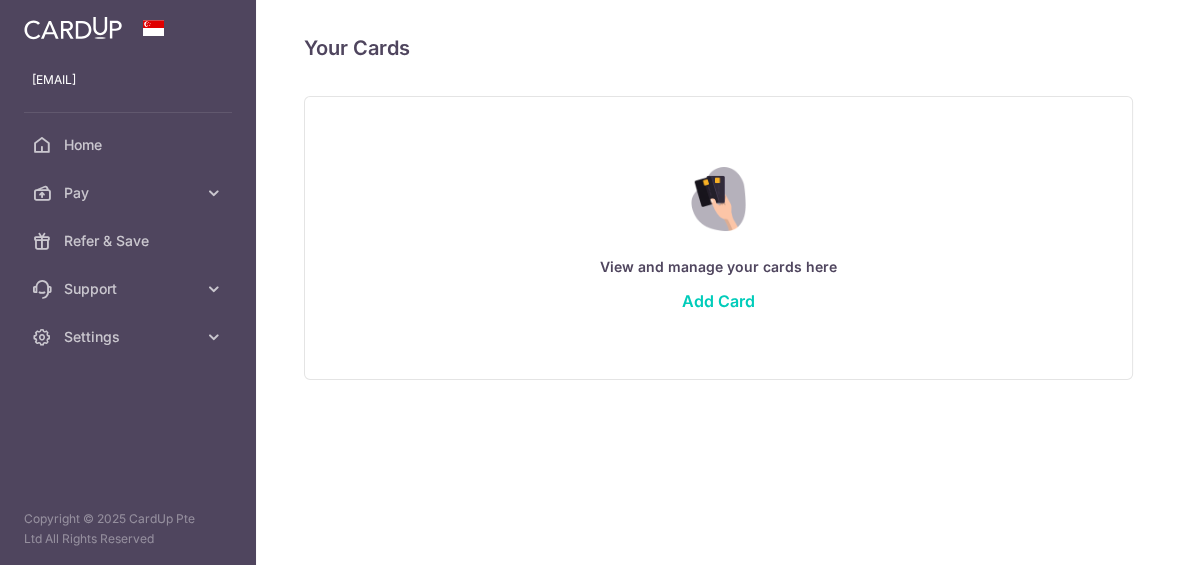 scroll, scrollTop: 0, scrollLeft: 0, axis: both 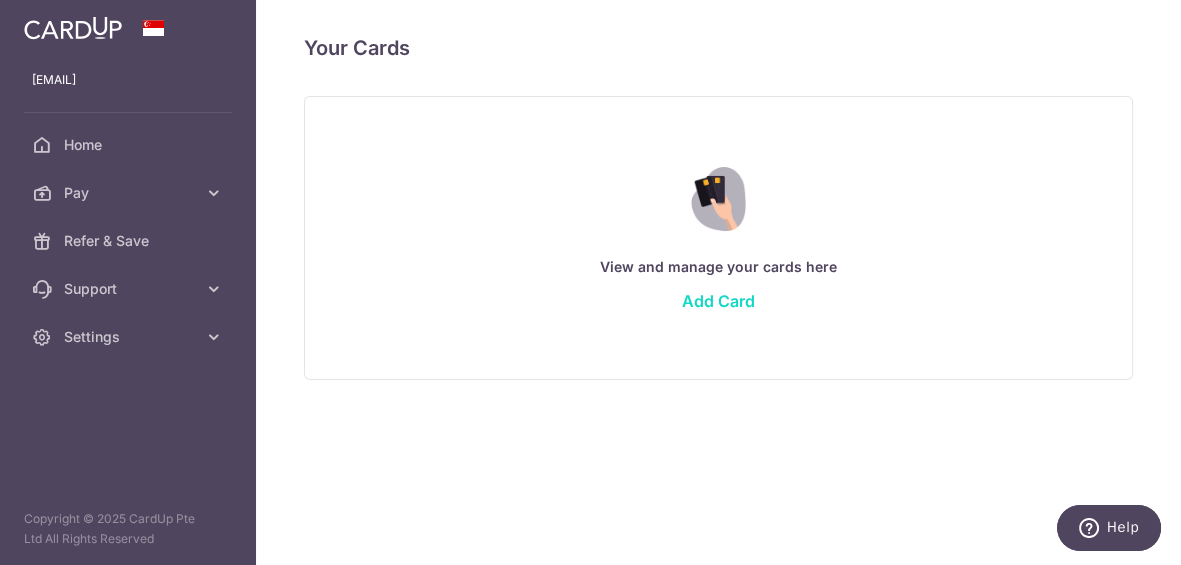 click on "Add Card" at bounding box center [718, 301] 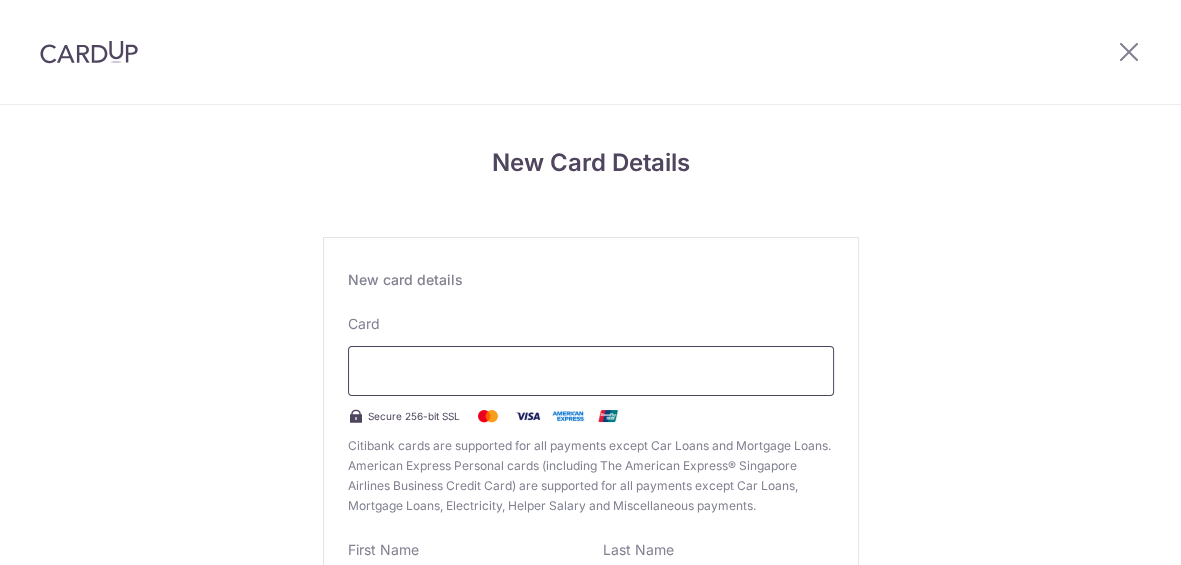 scroll, scrollTop: 0, scrollLeft: 0, axis: both 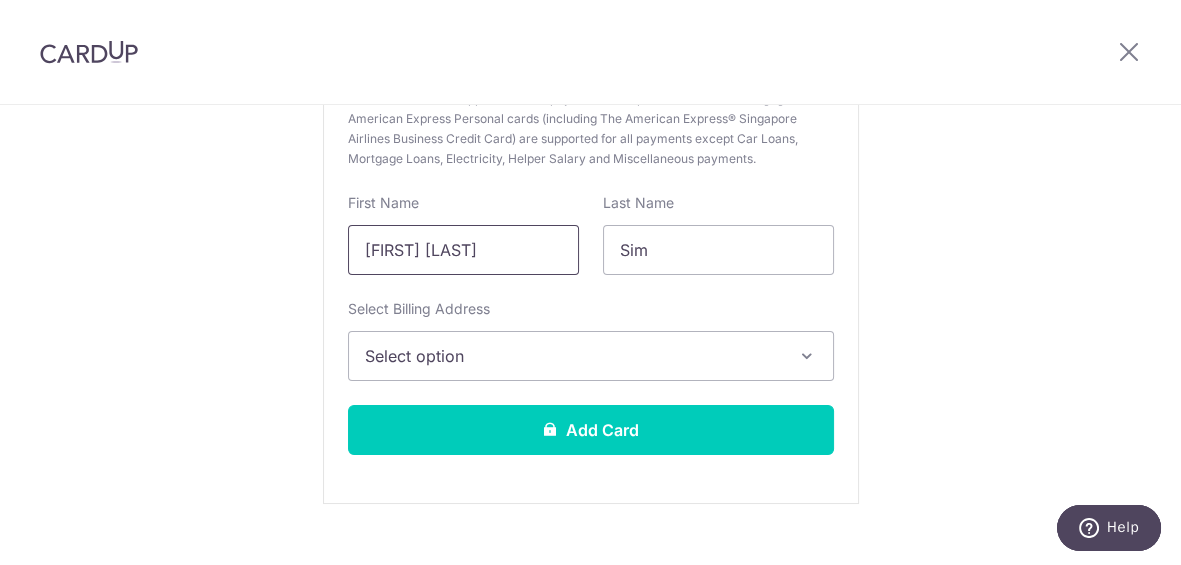 drag, startPoint x: 506, startPoint y: 262, endPoint x: 417, endPoint y: 254, distance: 89.358826 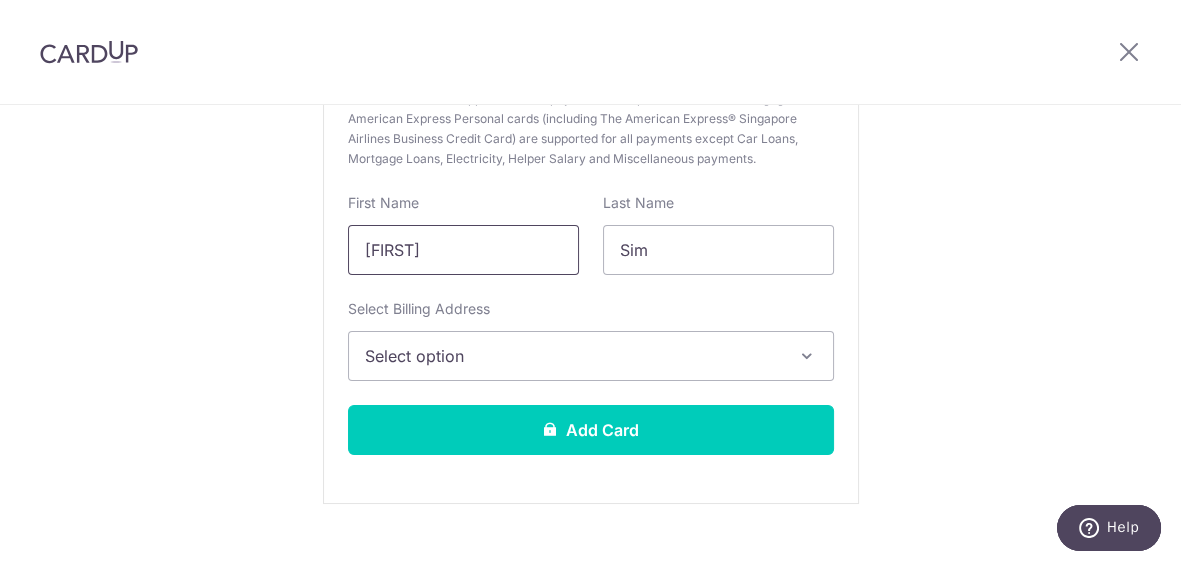 type on "Javern" 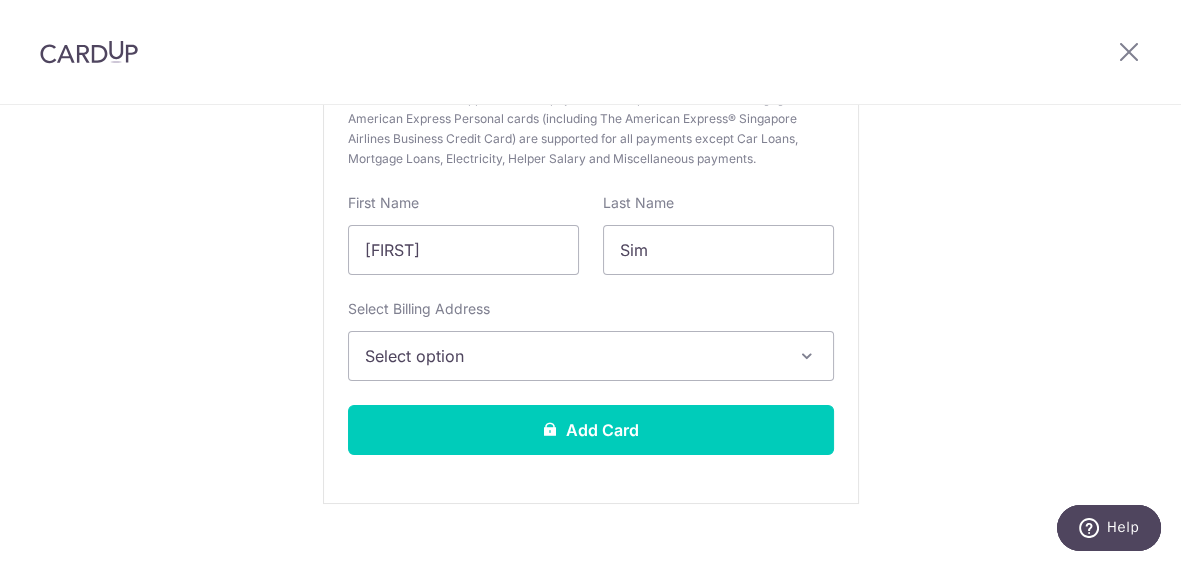 click on "New Card Details
New card details
Card
Secure 256-bit SSL
Citibank cards are supported for all payments except Car Loans and Mortgage Loans. American Express Personal cards (including The American Express® Singapore Airlines Business Credit Card) are supported for all payments except Car Loans, Mortgage Loans, Electricity, Helper Salary and Miscellaneous payments.
First Name
Javern
Last Name
Sim
Select Billing Address
Select option
Add Billing Address" at bounding box center [590, 178] 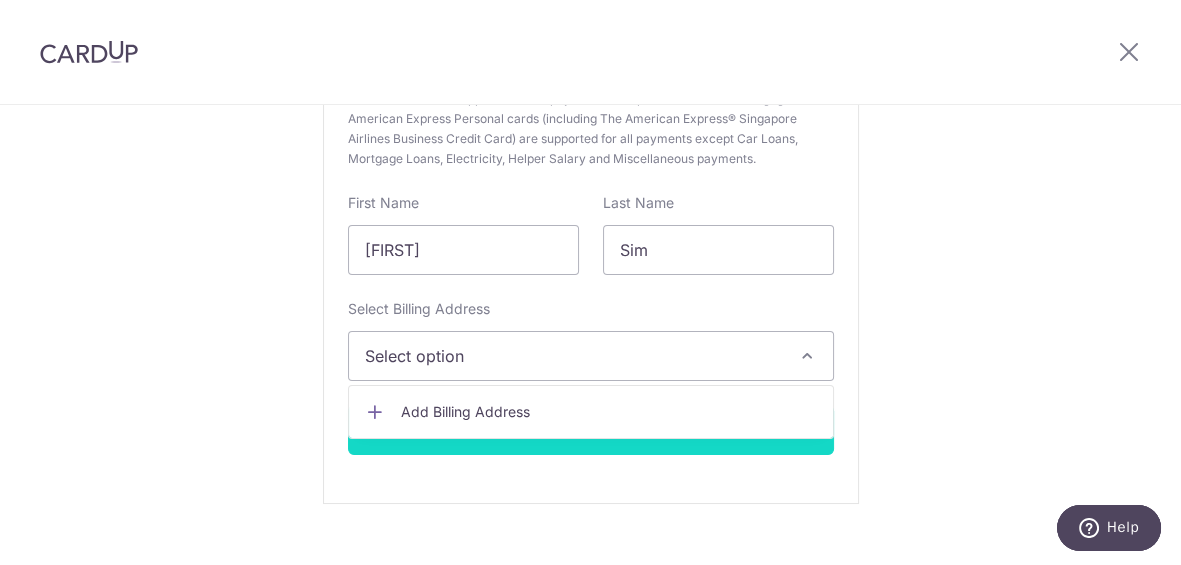 click on "Add Card" at bounding box center (591, 430) 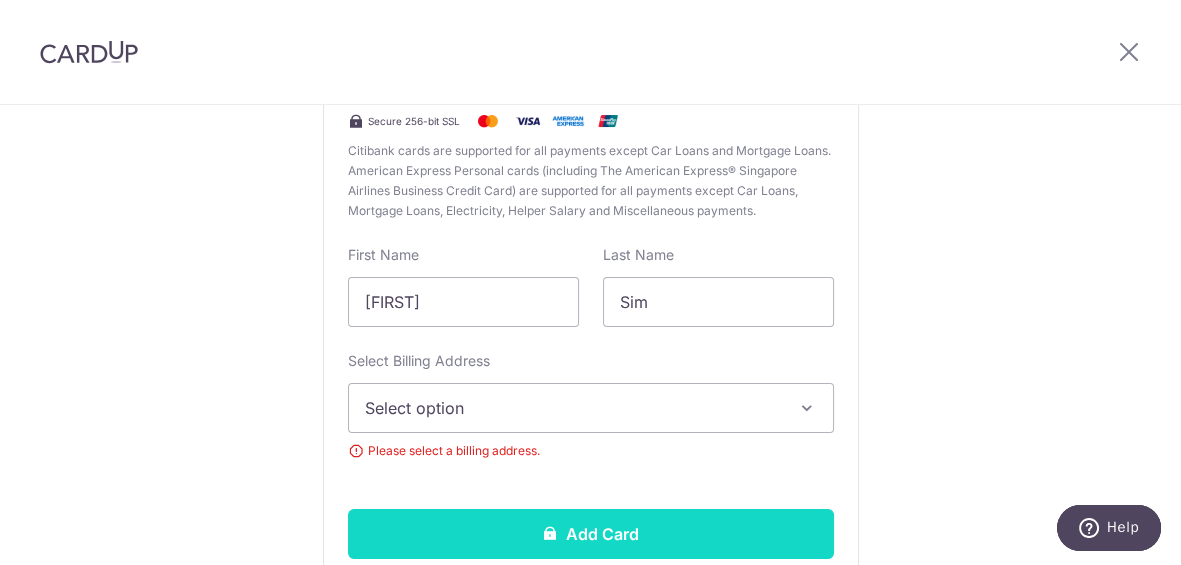 scroll, scrollTop: 400, scrollLeft: 0, axis: vertical 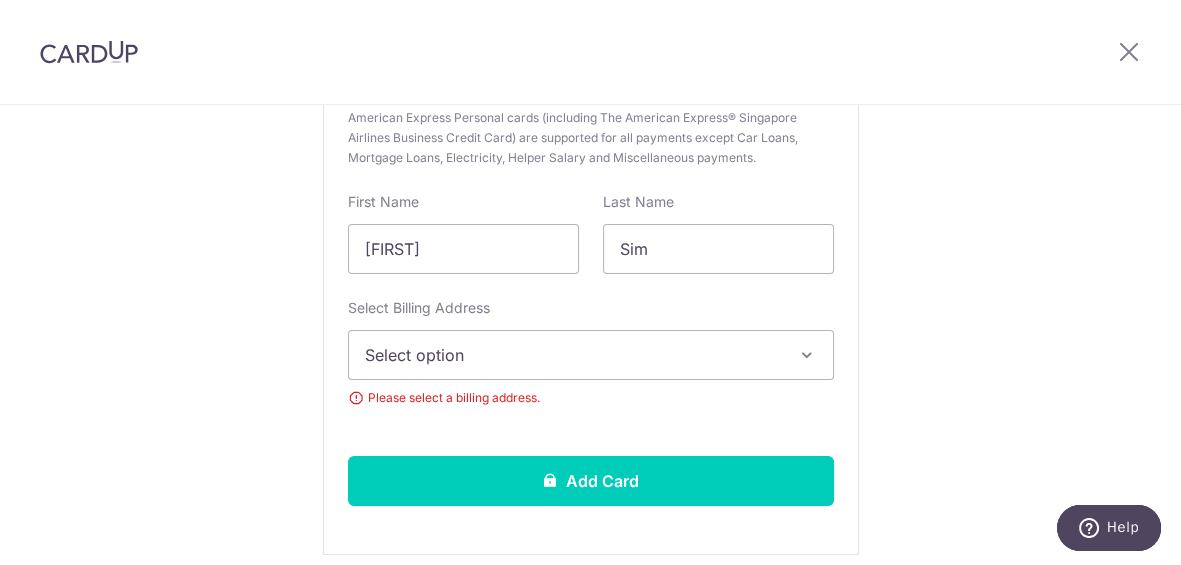 click on "Select option" at bounding box center [591, 355] 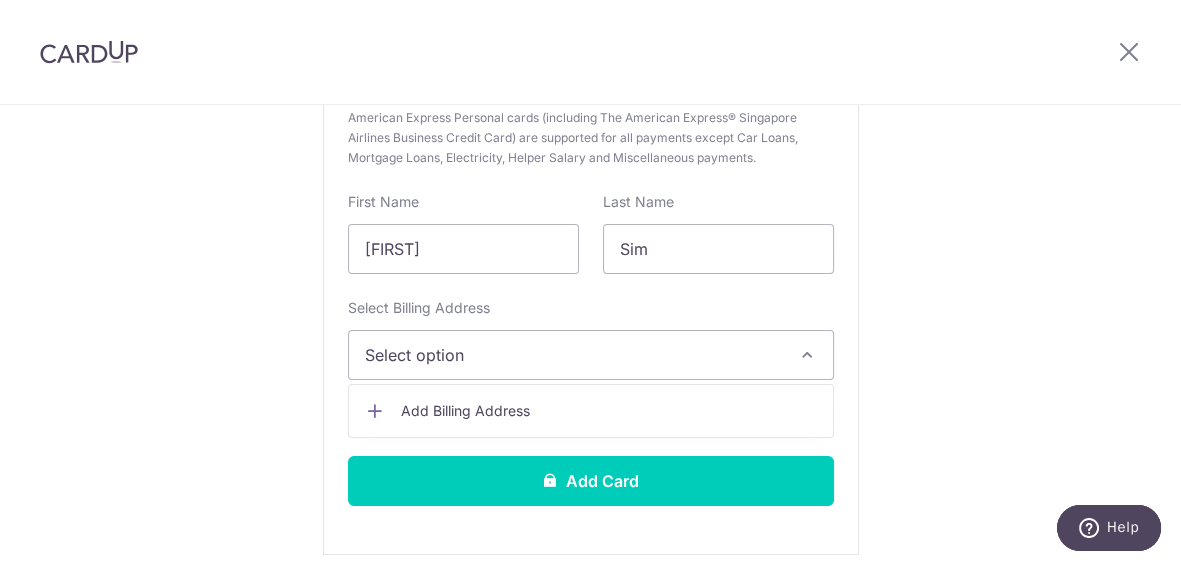 click on "Add Billing Address" at bounding box center (609, 411) 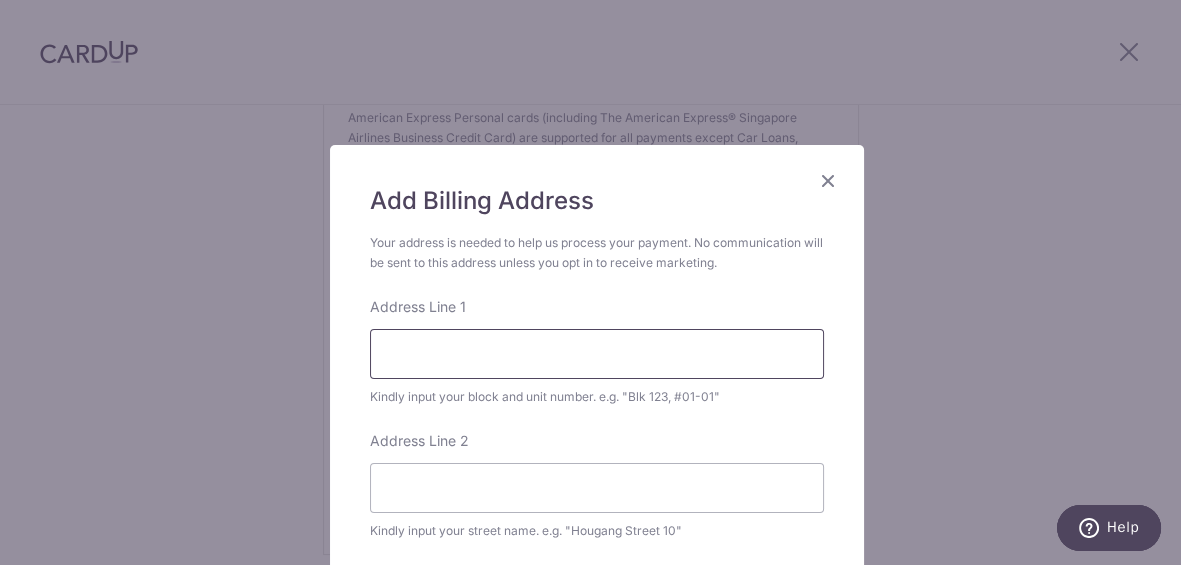 click on "Address Line 1" at bounding box center [597, 354] 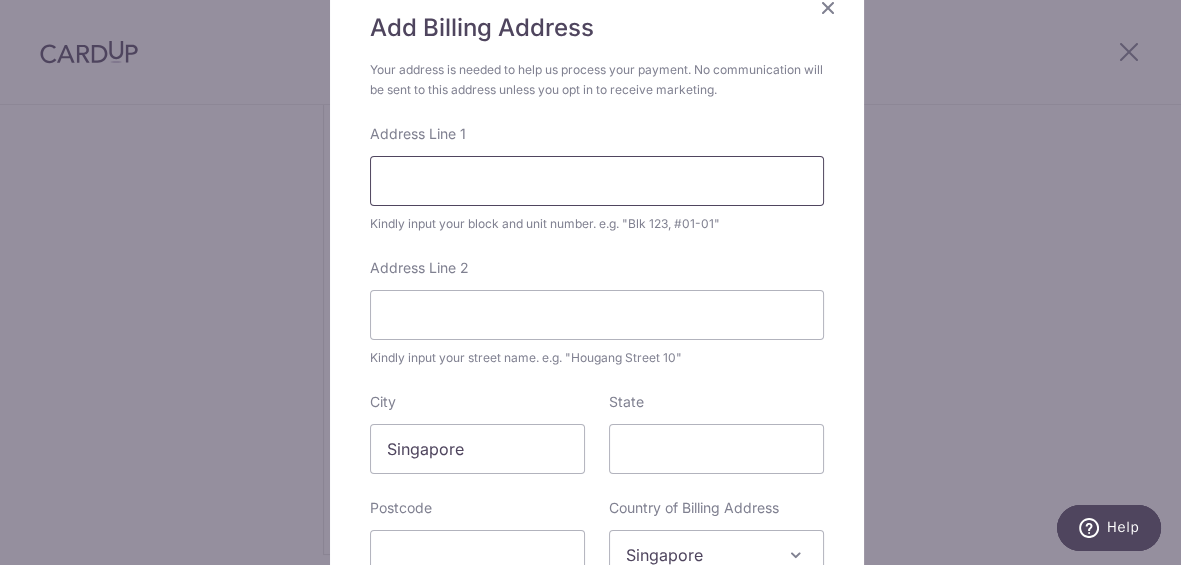 scroll, scrollTop: 0, scrollLeft: 0, axis: both 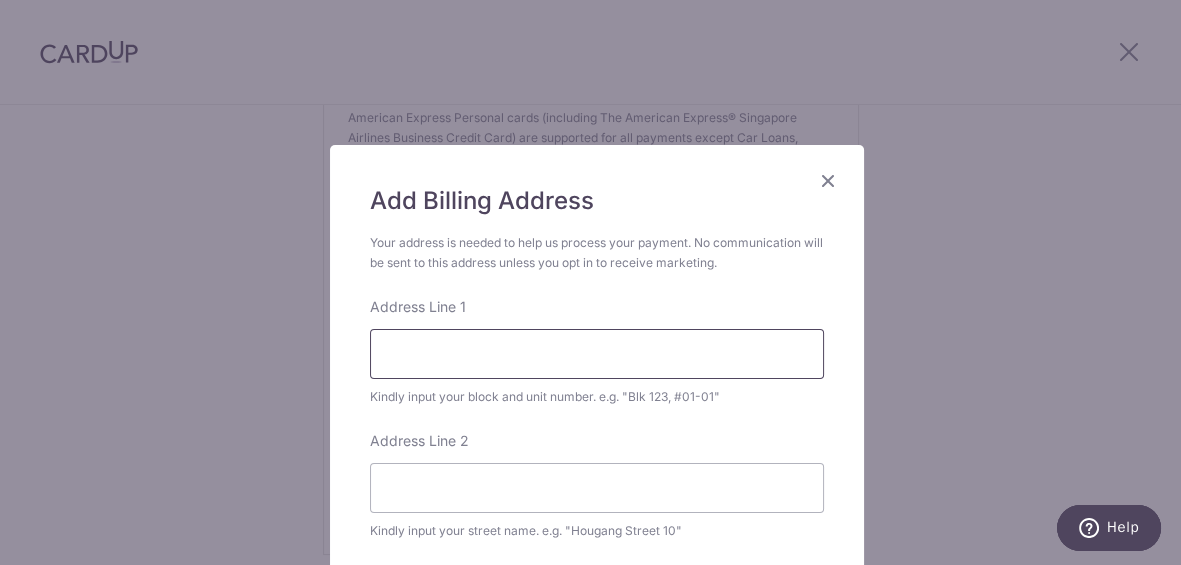 click on "Address Line 1" at bounding box center (597, 354) 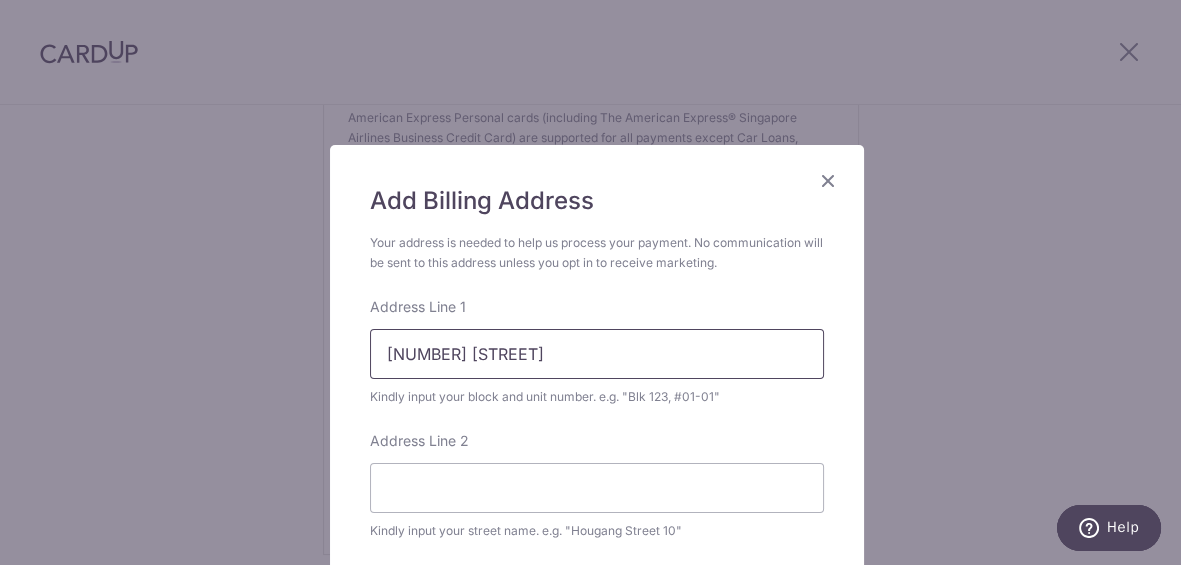 type on "8 Sing Joo Walk" 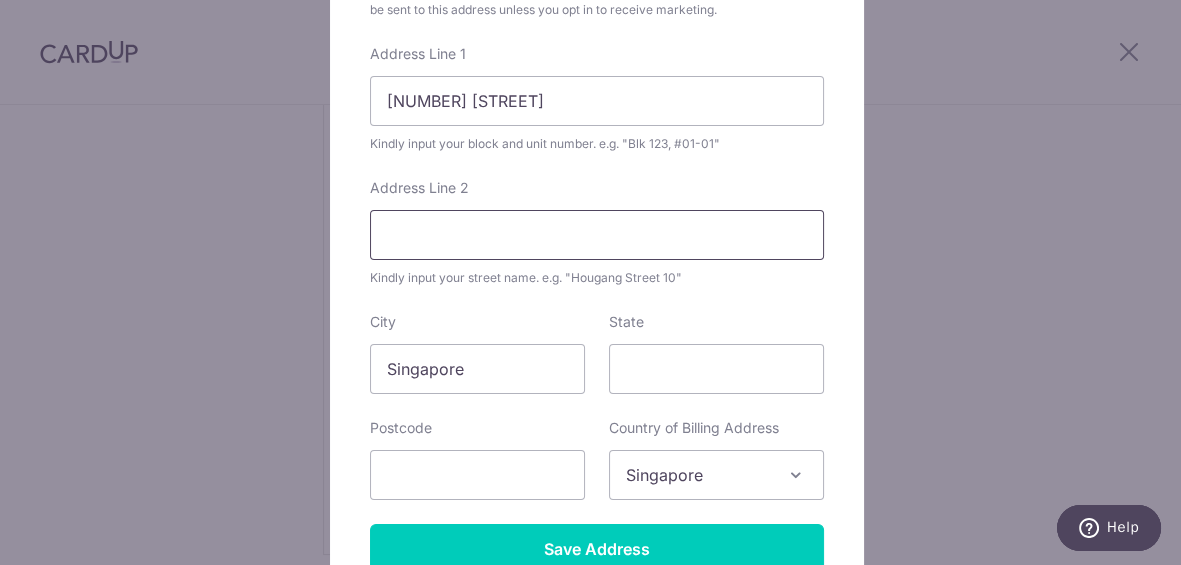 scroll, scrollTop: 260, scrollLeft: 0, axis: vertical 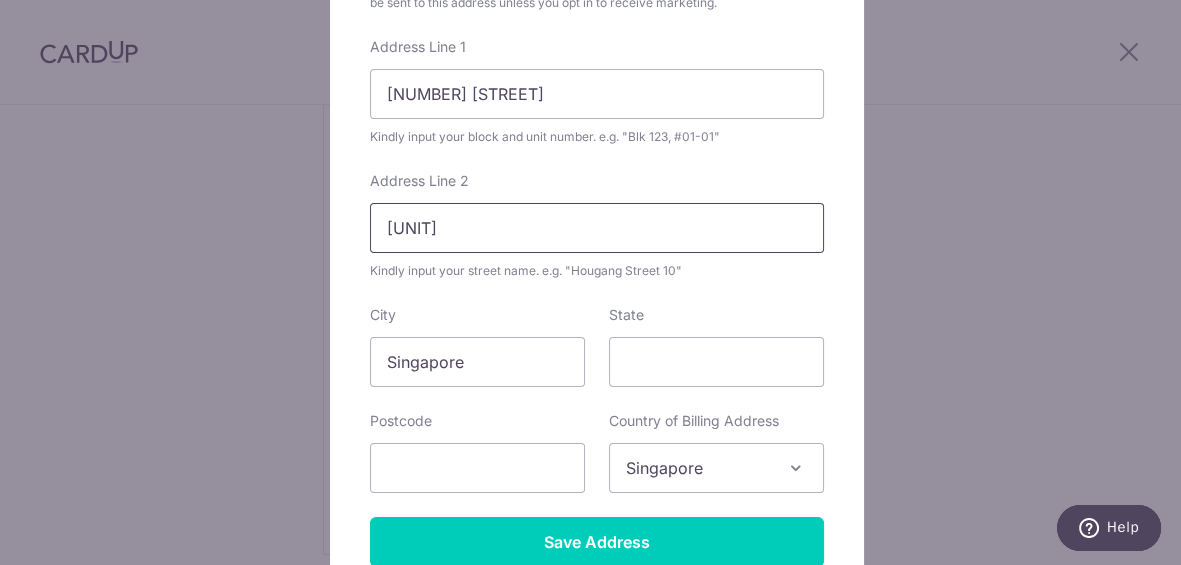type on "#05-04" 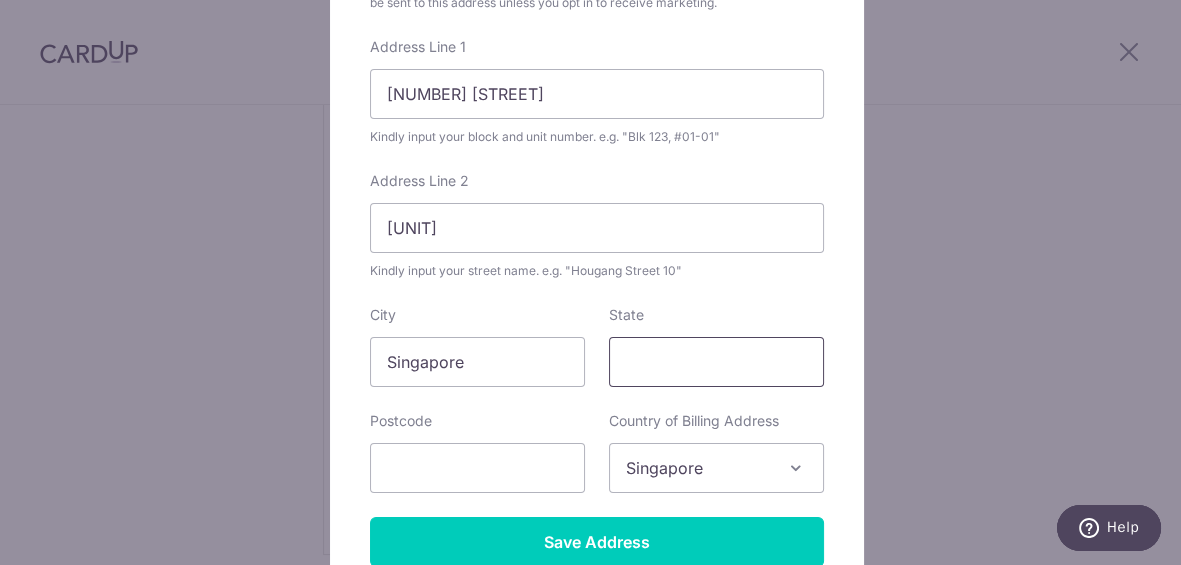 drag, startPoint x: 661, startPoint y: 366, endPoint x: 708, endPoint y: 349, distance: 49.979996 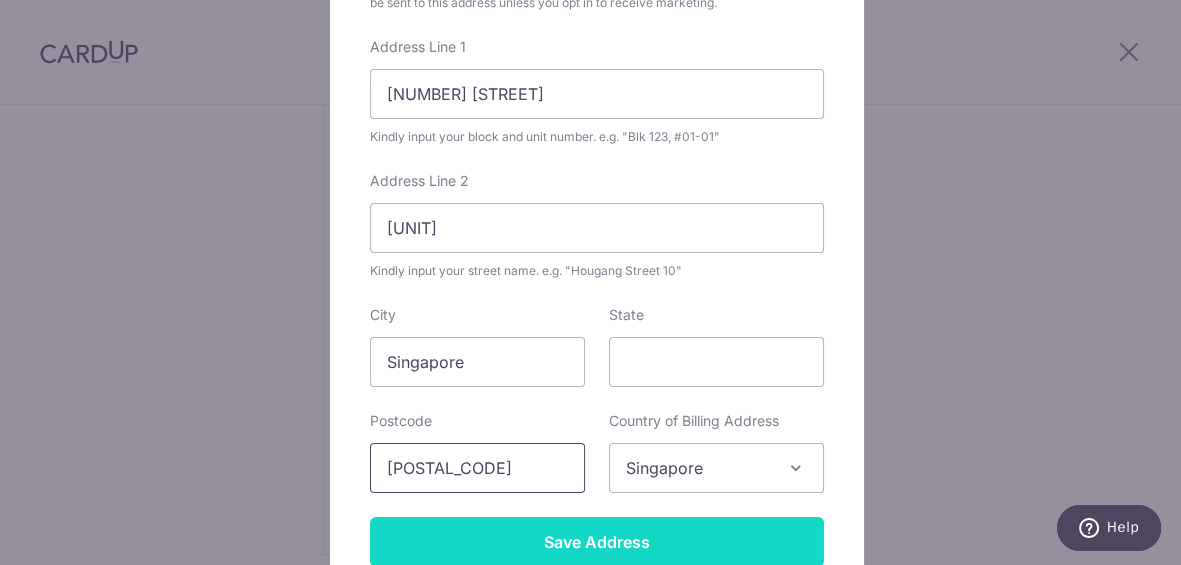 type on "217820" 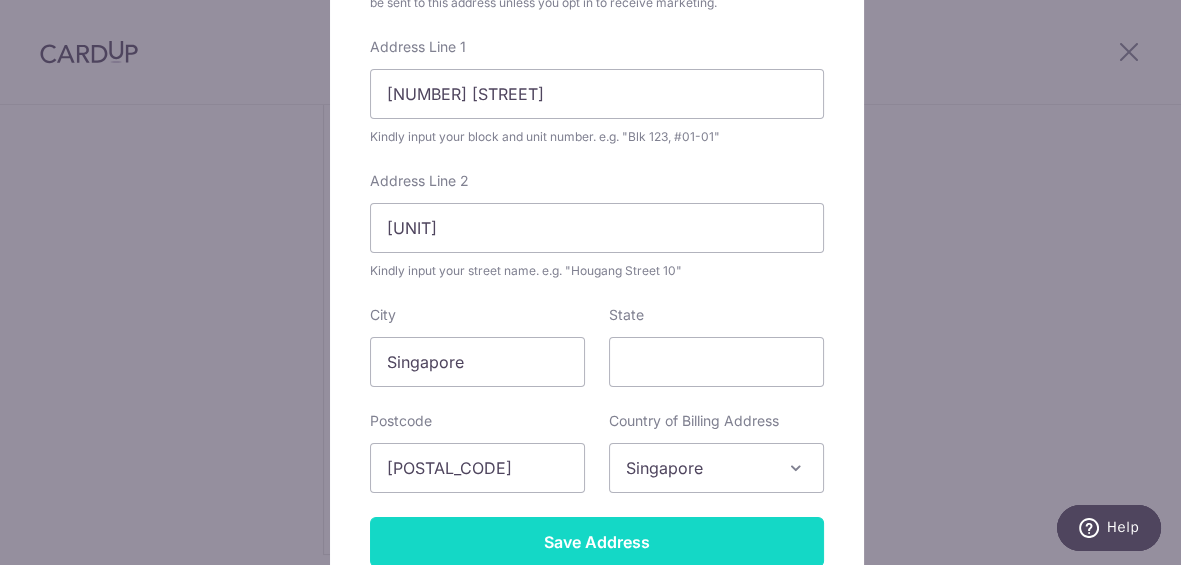 click on "Save Address" at bounding box center (597, 542) 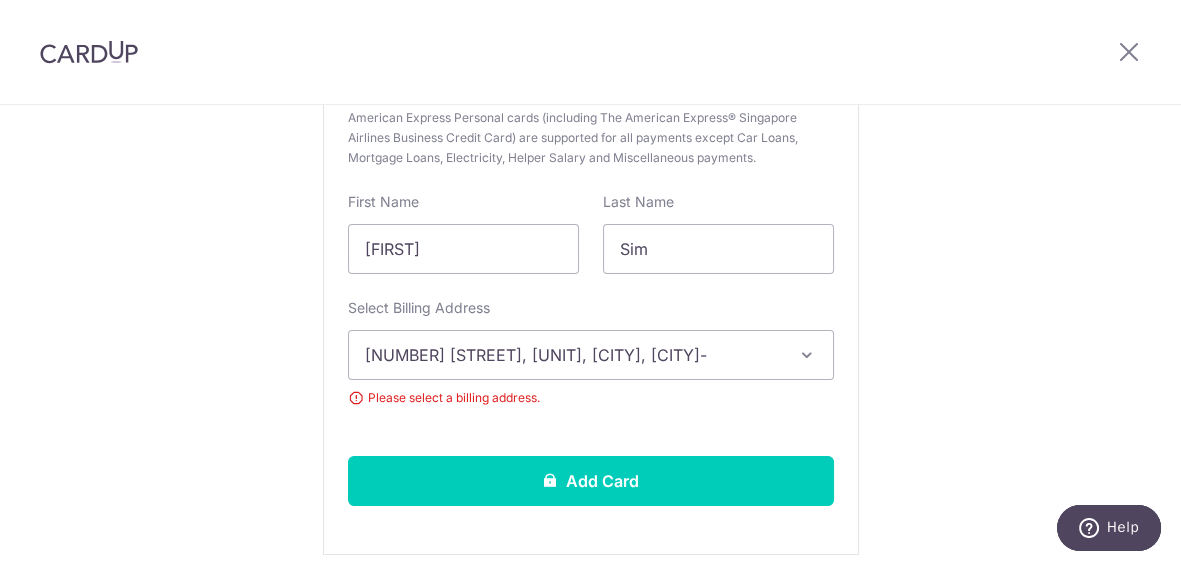 click on "8 Sing Joo Walk, #05-04, Singapore, Singapore-217820" at bounding box center (591, 355) 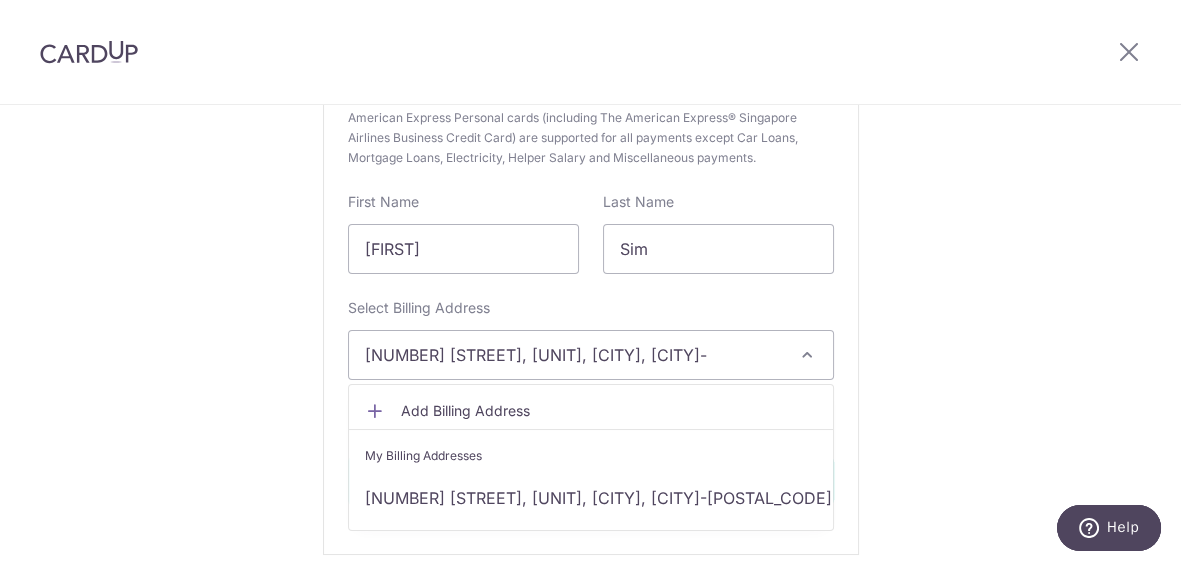 click on "8 Sing Joo Walk, #05-04, Singapore, Singapore-217820" at bounding box center (591, 355) 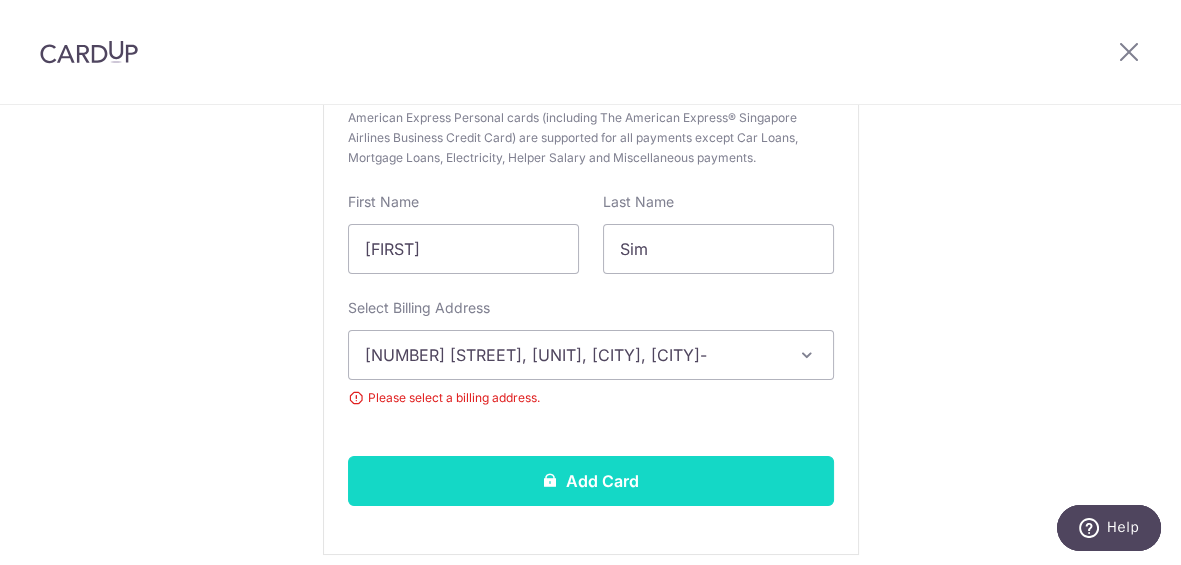 click on "Add Card" at bounding box center [591, 481] 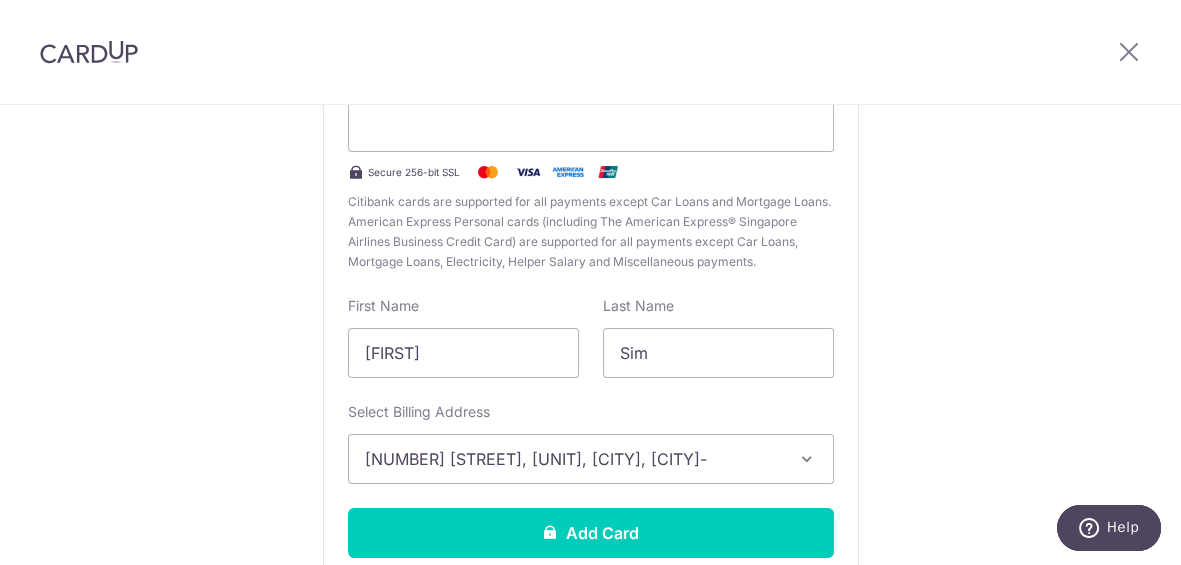 scroll, scrollTop: 379, scrollLeft: 0, axis: vertical 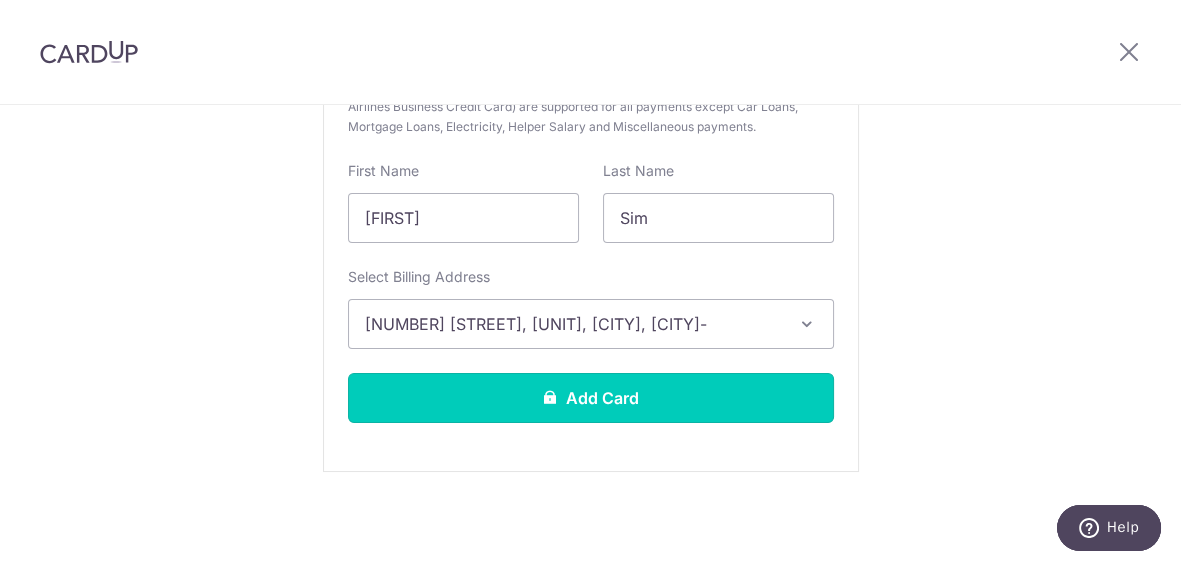 drag, startPoint x: 666, startPoint y: 397, endPoint x: 666, endPoint y: 384, distance: 13 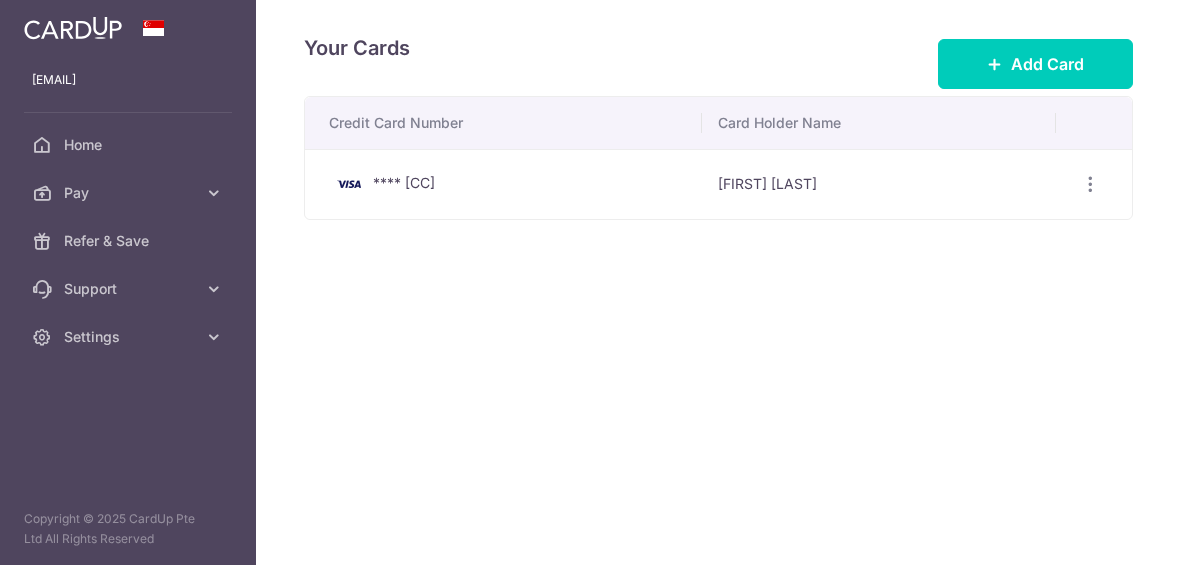 scroll, scrollTop: 0, scrollLeft: 0, axis: both 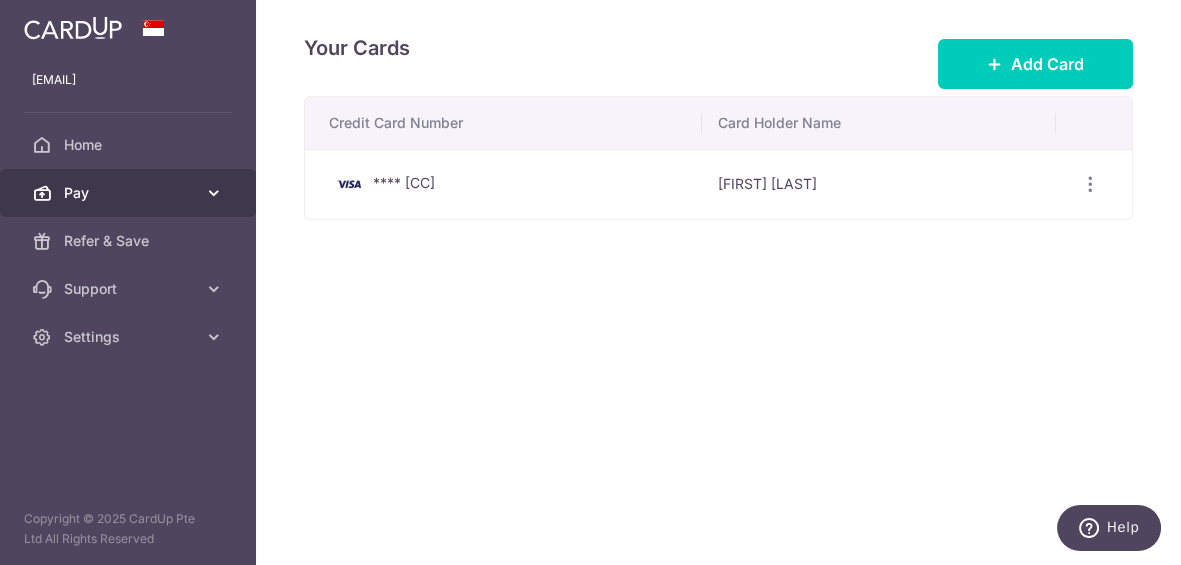 click at bounding box center (214, 193) 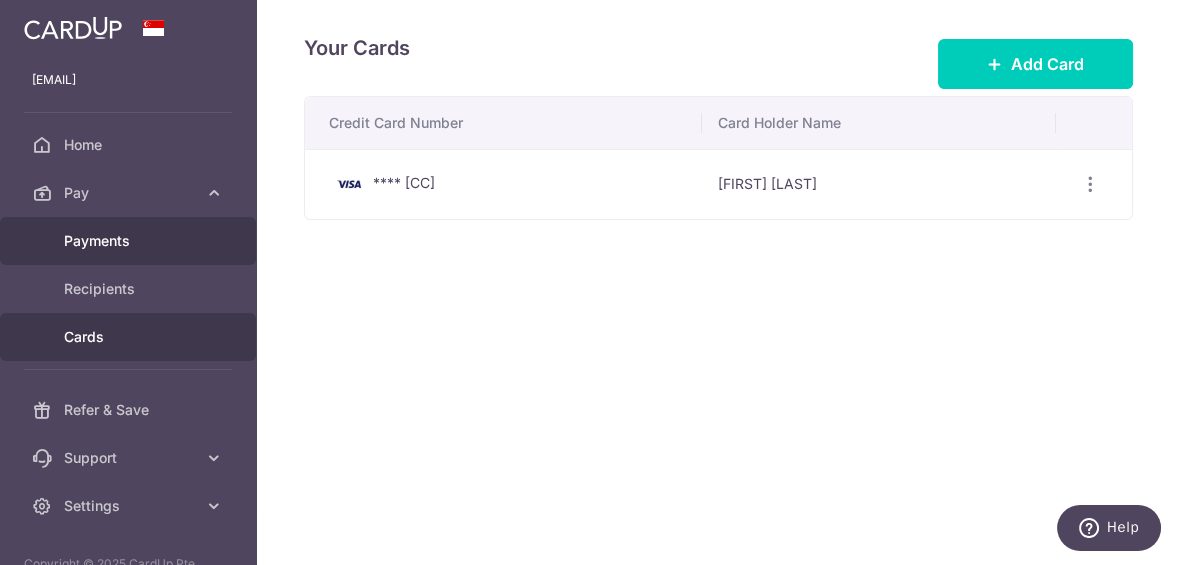 click on "Payments" at bounding box center [130, 241] 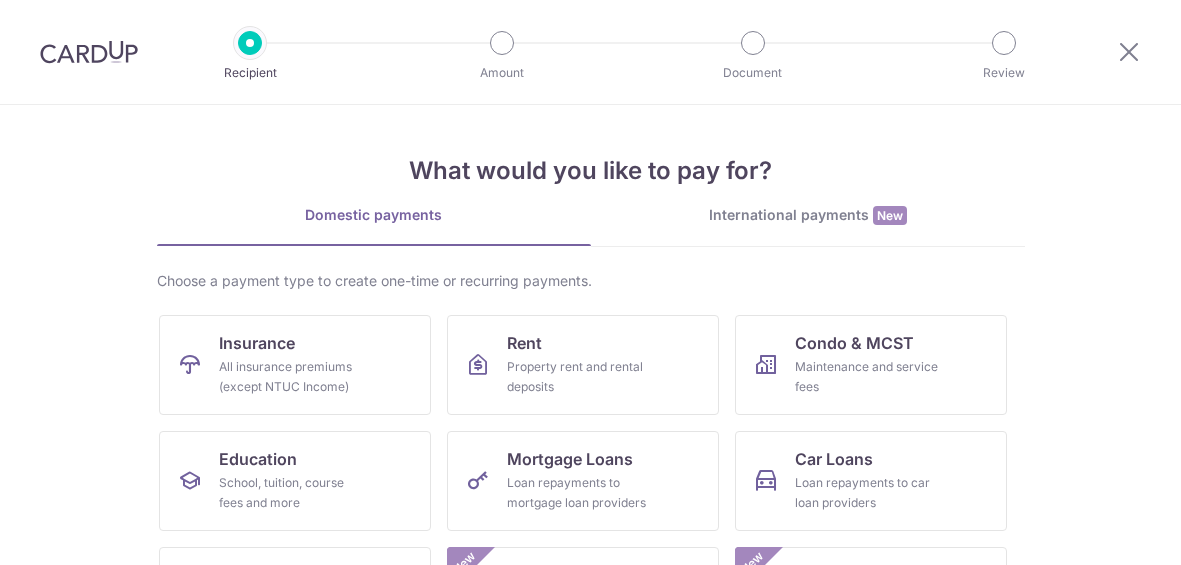 scroll, scrollTop: 0, scrollLeft: 0, axis: both 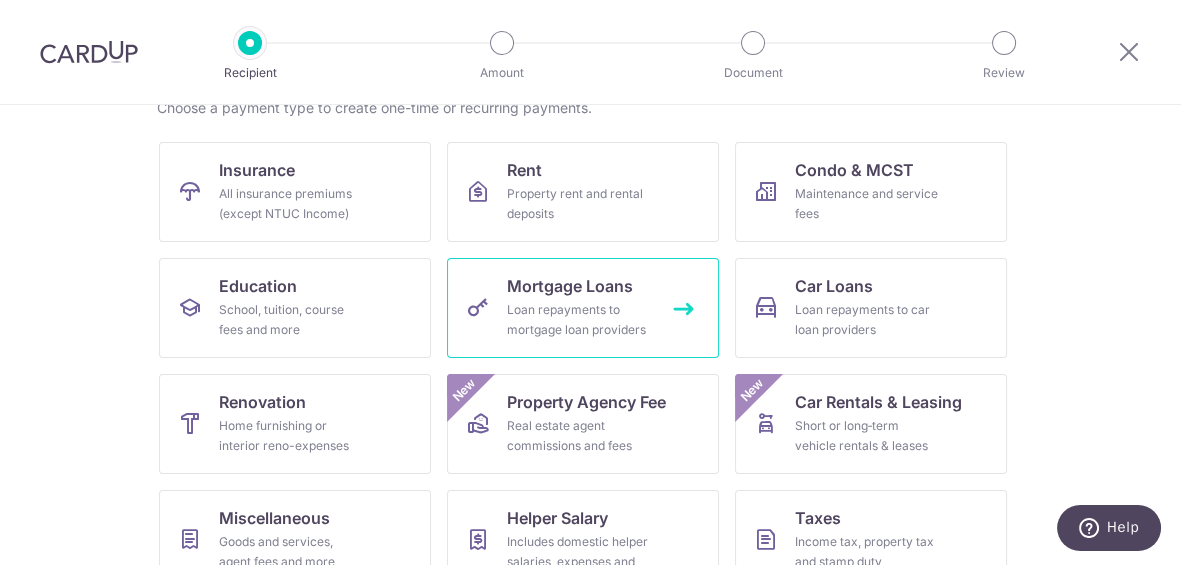 click on "Loan repayments to mortgage loan providers" at bounding box center [579, 320] 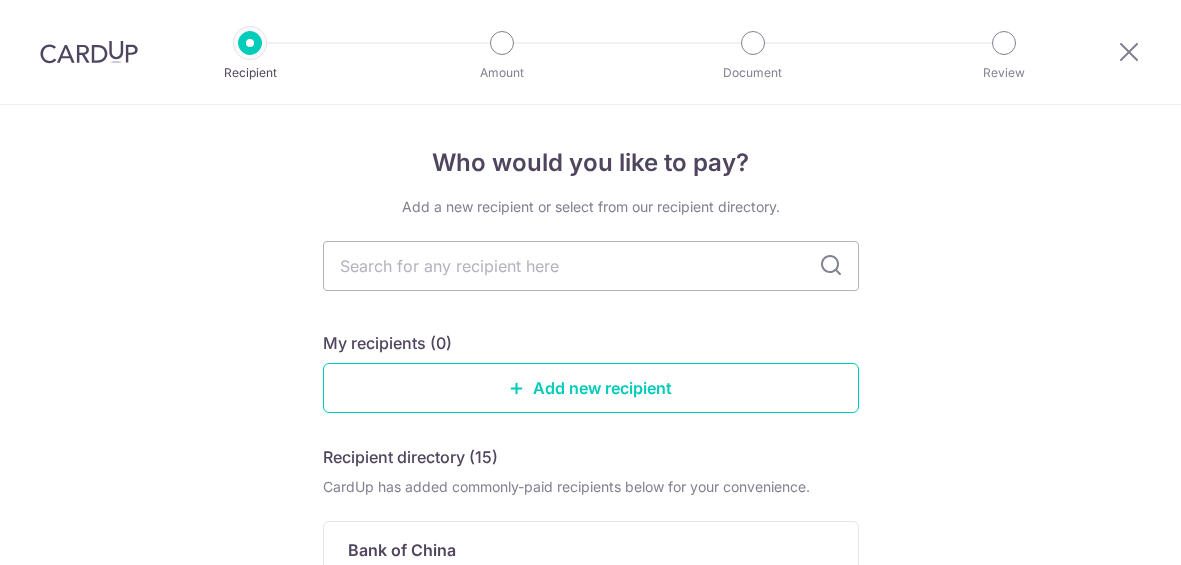 scroll, scrollTop: 0, scrollLeft: 0, axis: both 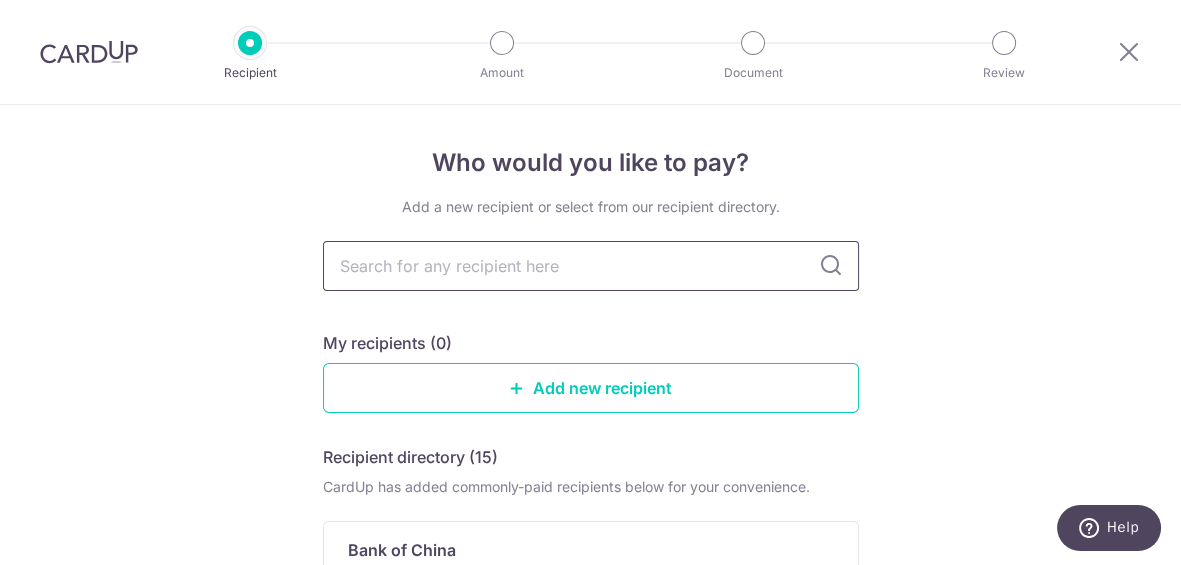 click at bounding box center (591, 266) 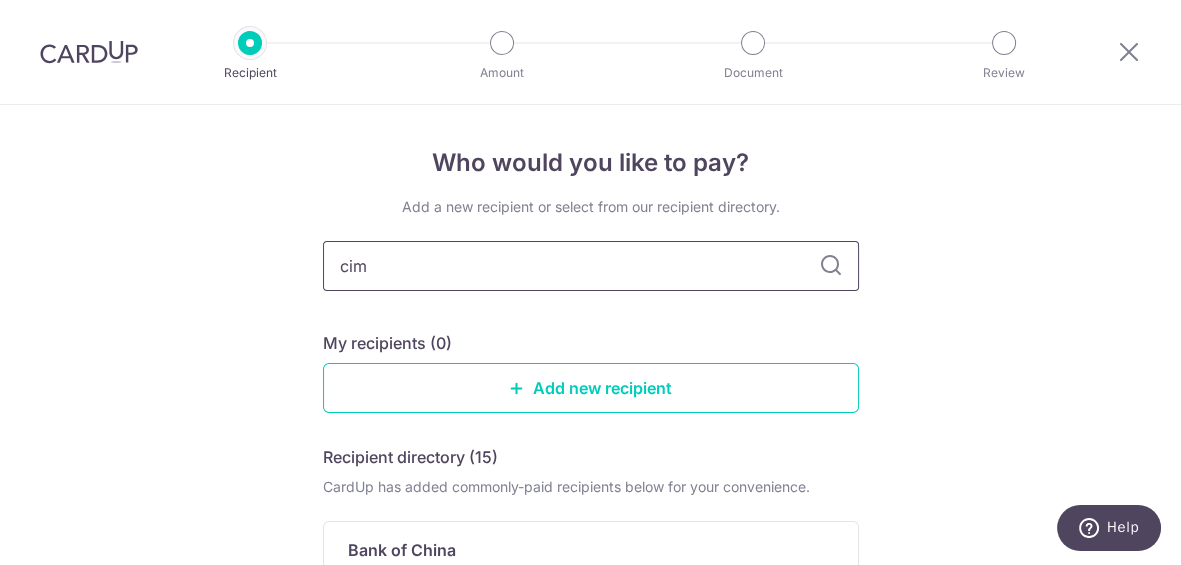 type on "cimb" 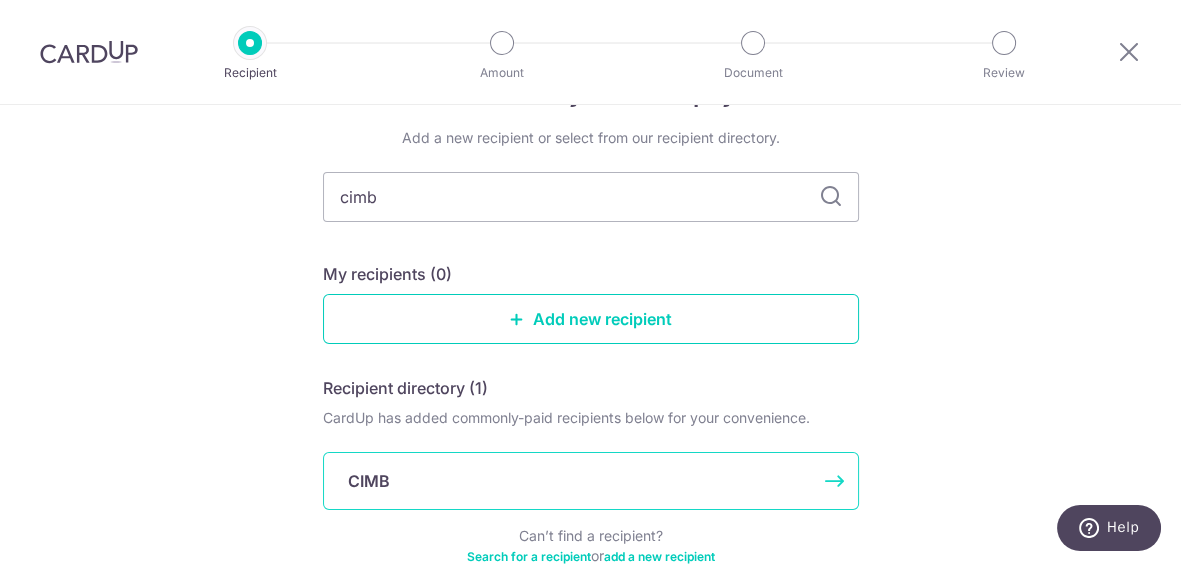 scroll, scrollTop: 173, scrollLeft: 0, axis: vertical 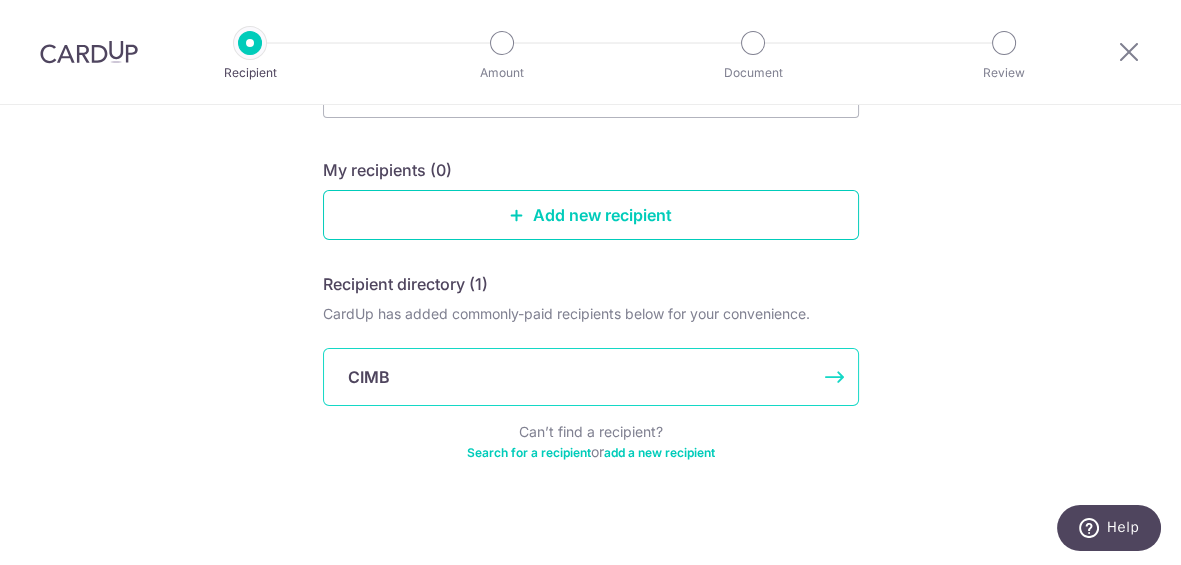 click on "CIMB" at bounding box center [591, 377] 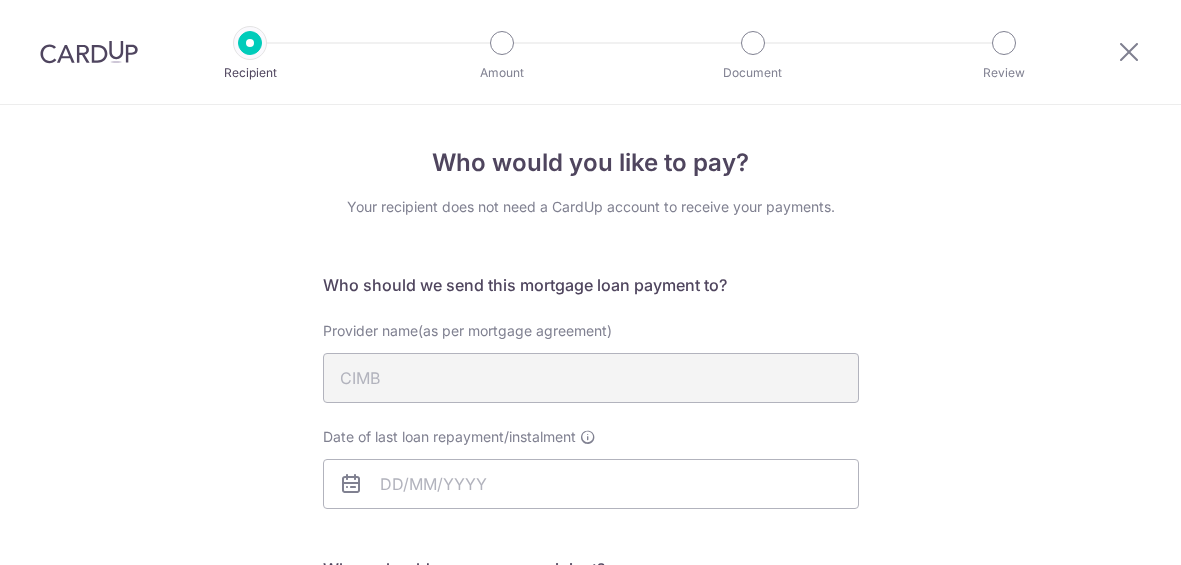 scroll, scrollTop: 0, scrollLeft: 0, axis: both 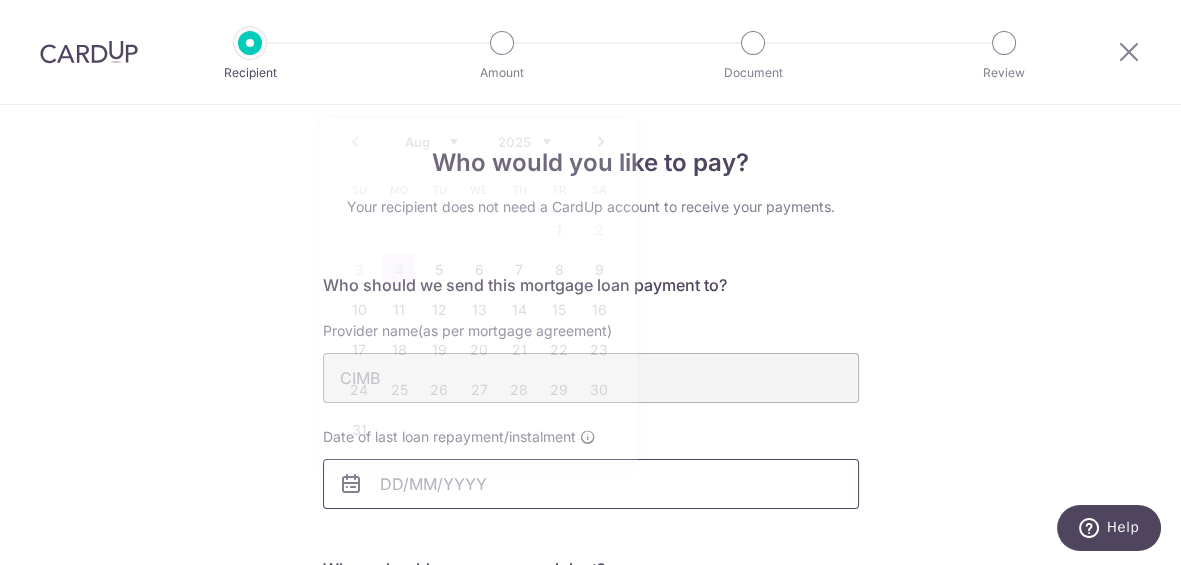 click on "Date of last loan repayment/instalment" at bounding box center [591, 484] 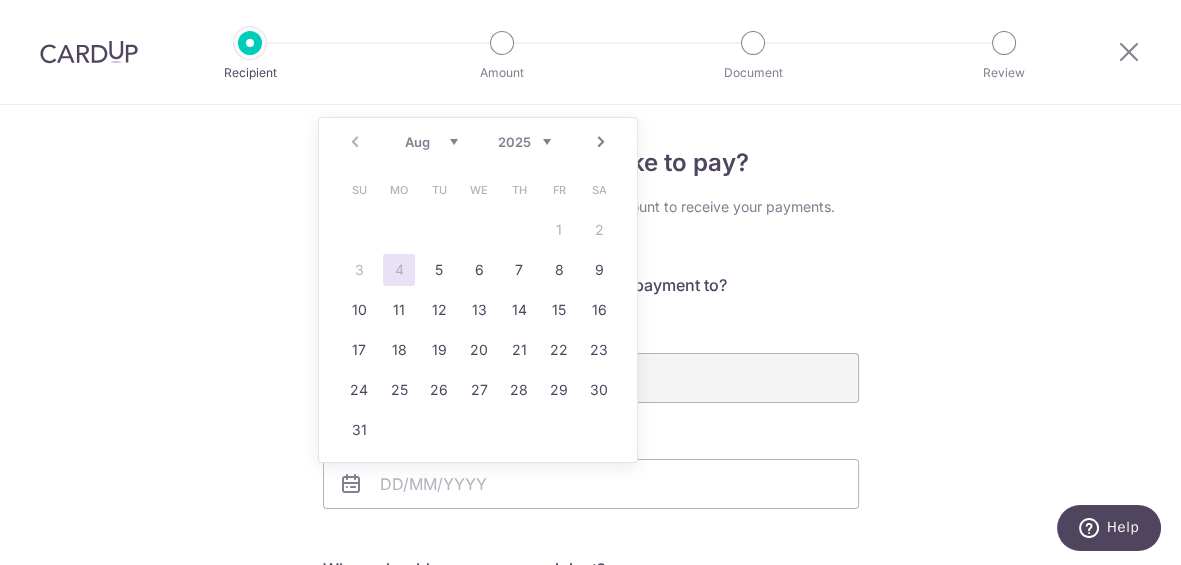 click on "Next" at bounding box center (601, 142) 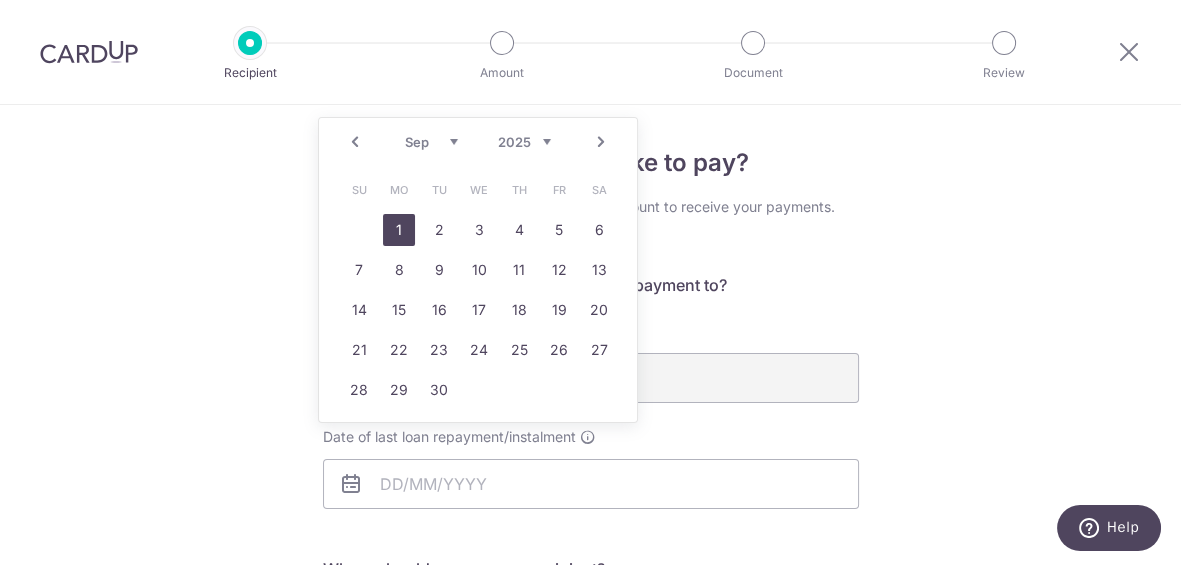 click on "1" at bounding box center (399, 230) 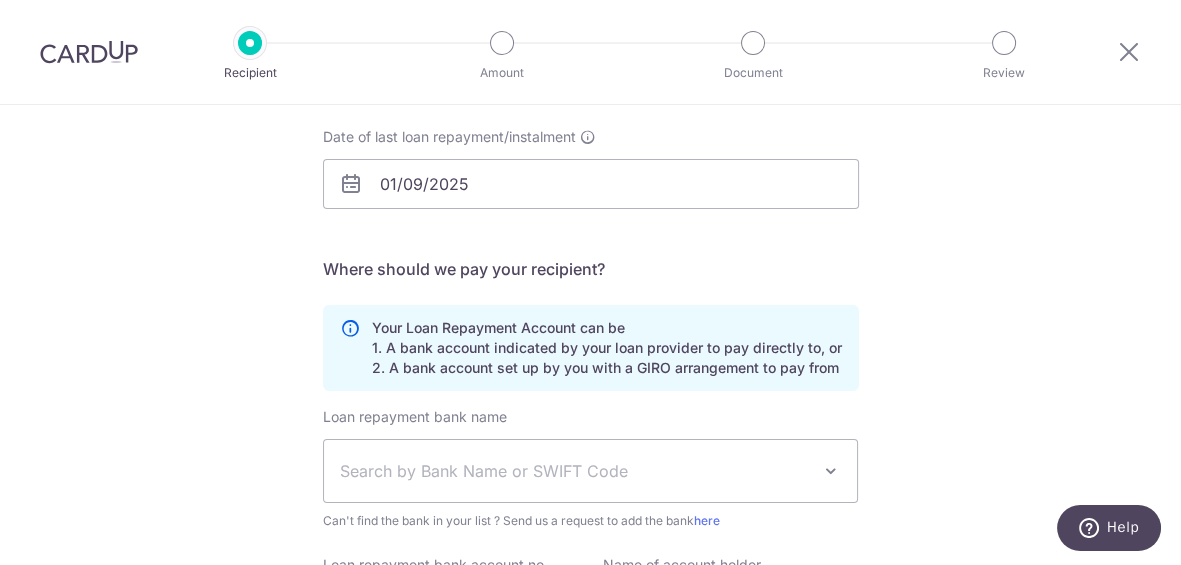 scroll, scrollTop: 434, scrollLeft: 0, axis: vertical 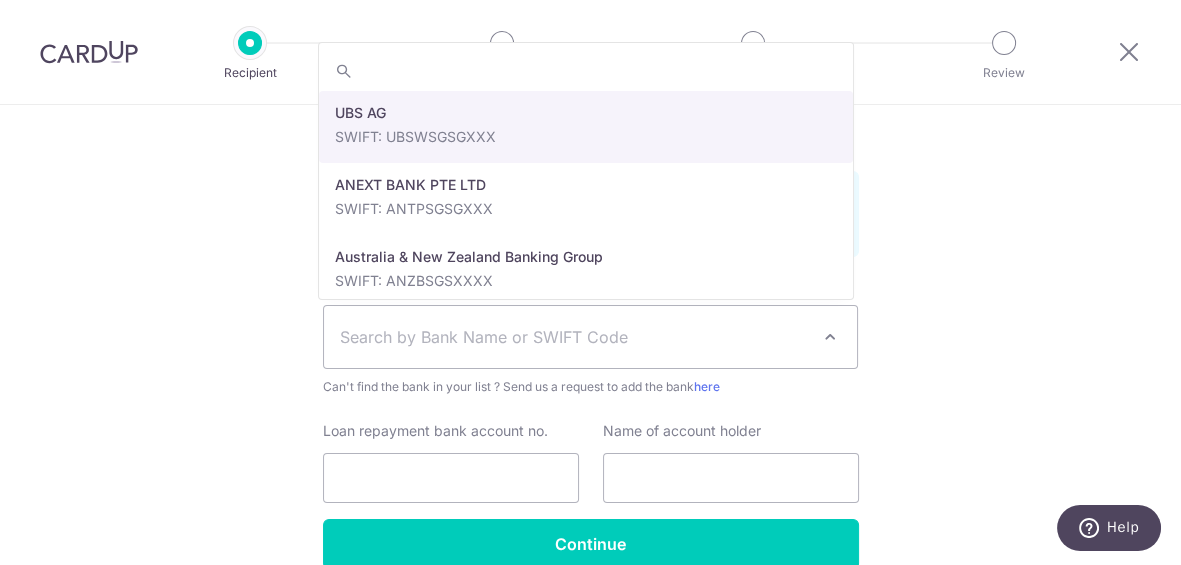click on "Search by Bank Name or SWIFT Code" at bounding box center [575, 337] 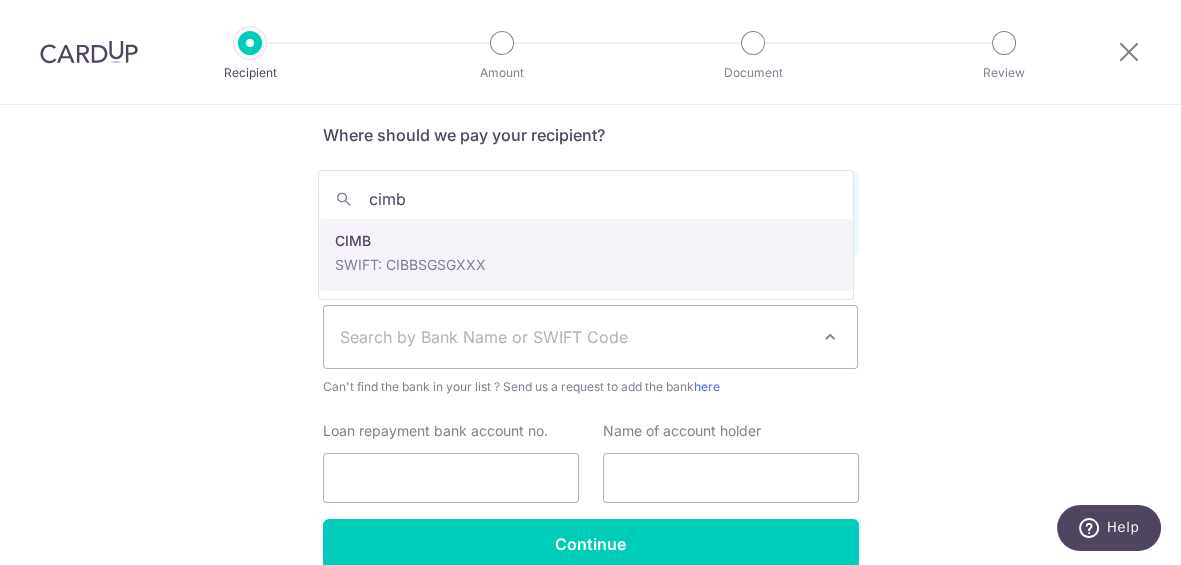 type on "cimb" 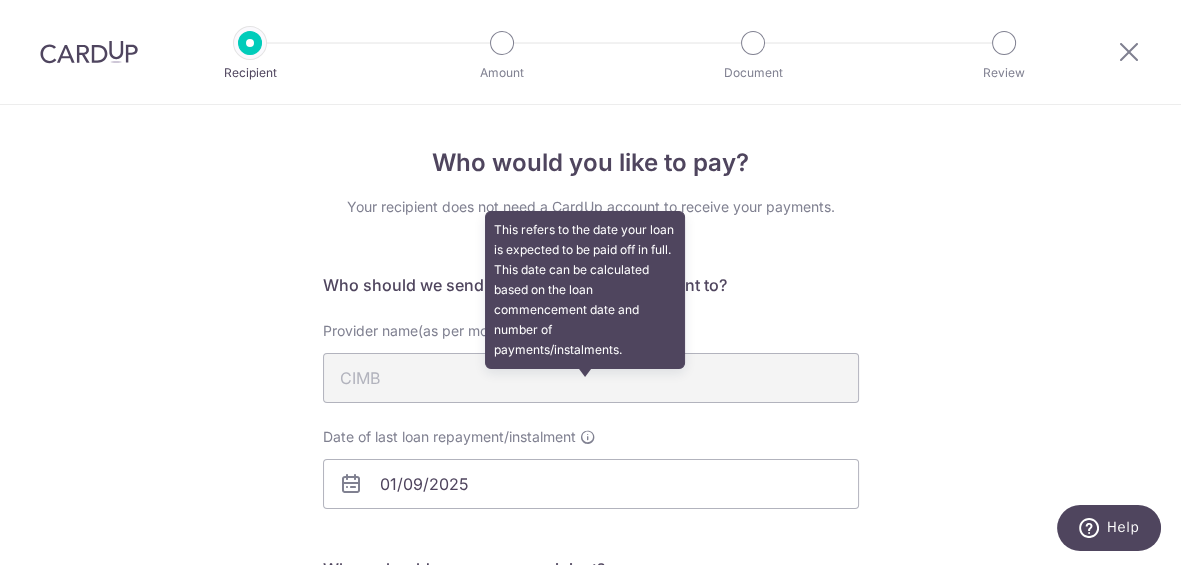 scroll, scrollTop: 0, scrollLeft: 0, axis: both 